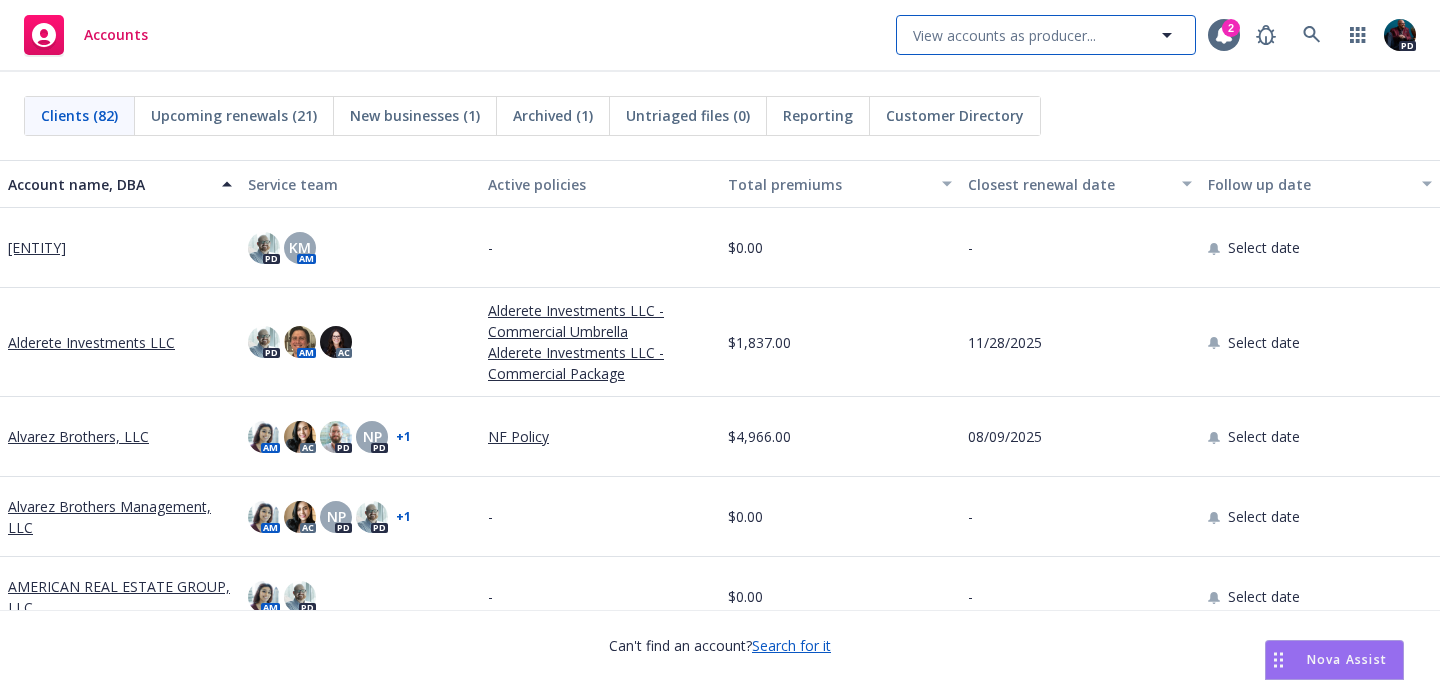 scroll, scrollTop: 0, scrollLeft: 0, axis: both 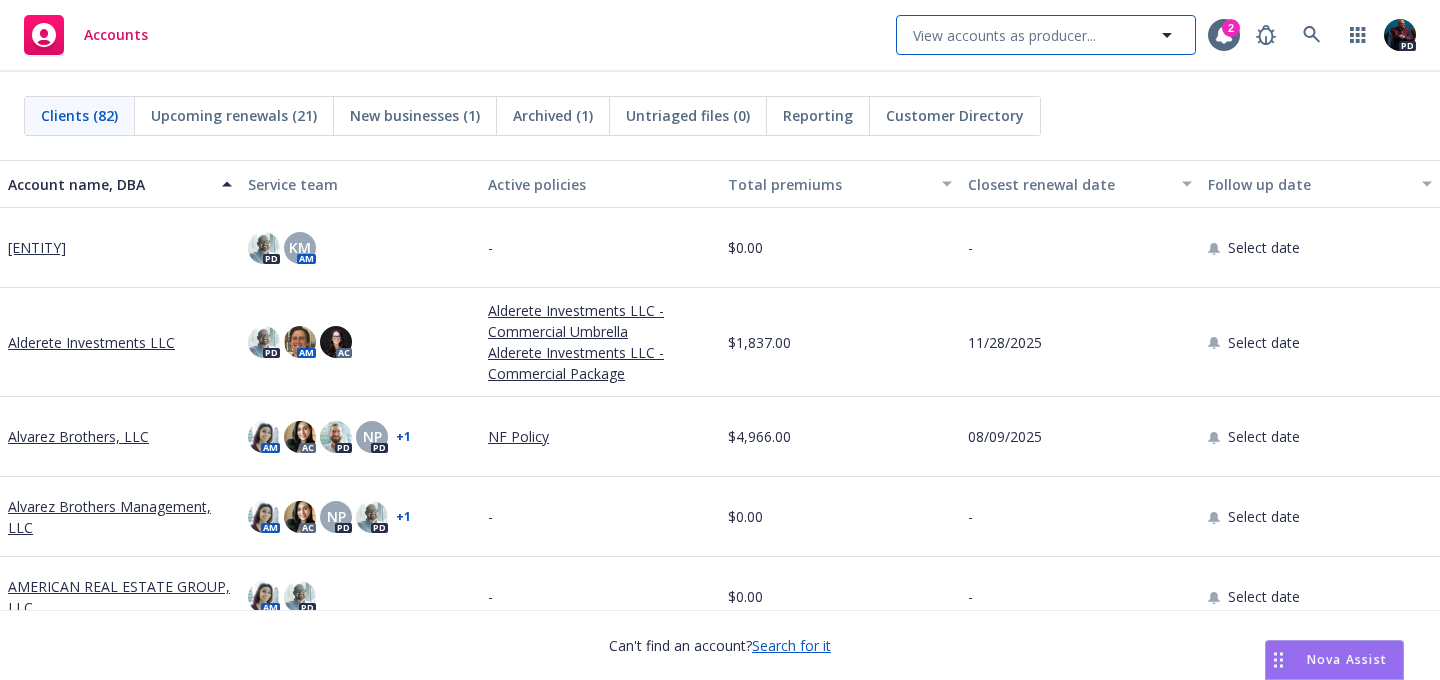 click on "View accounts as producer..." at bounding box center [1046, 35] 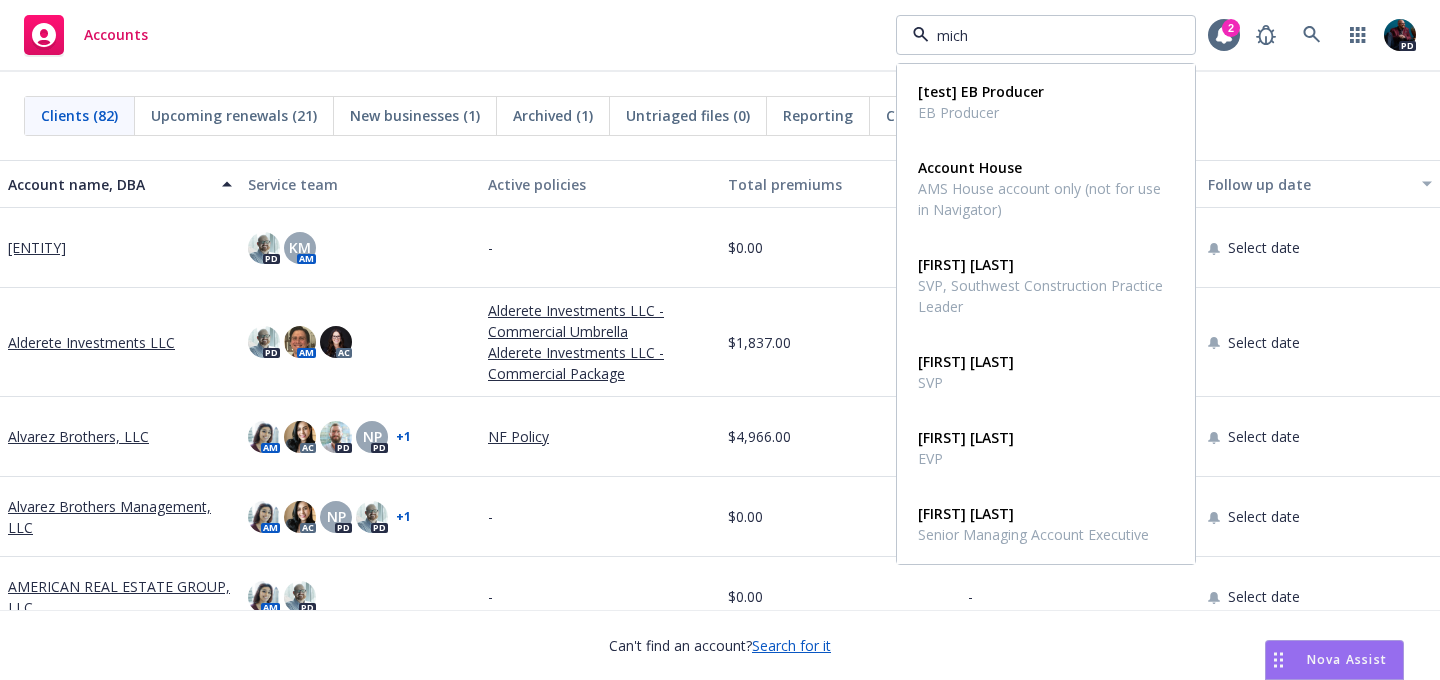 type on "[FIRST]" 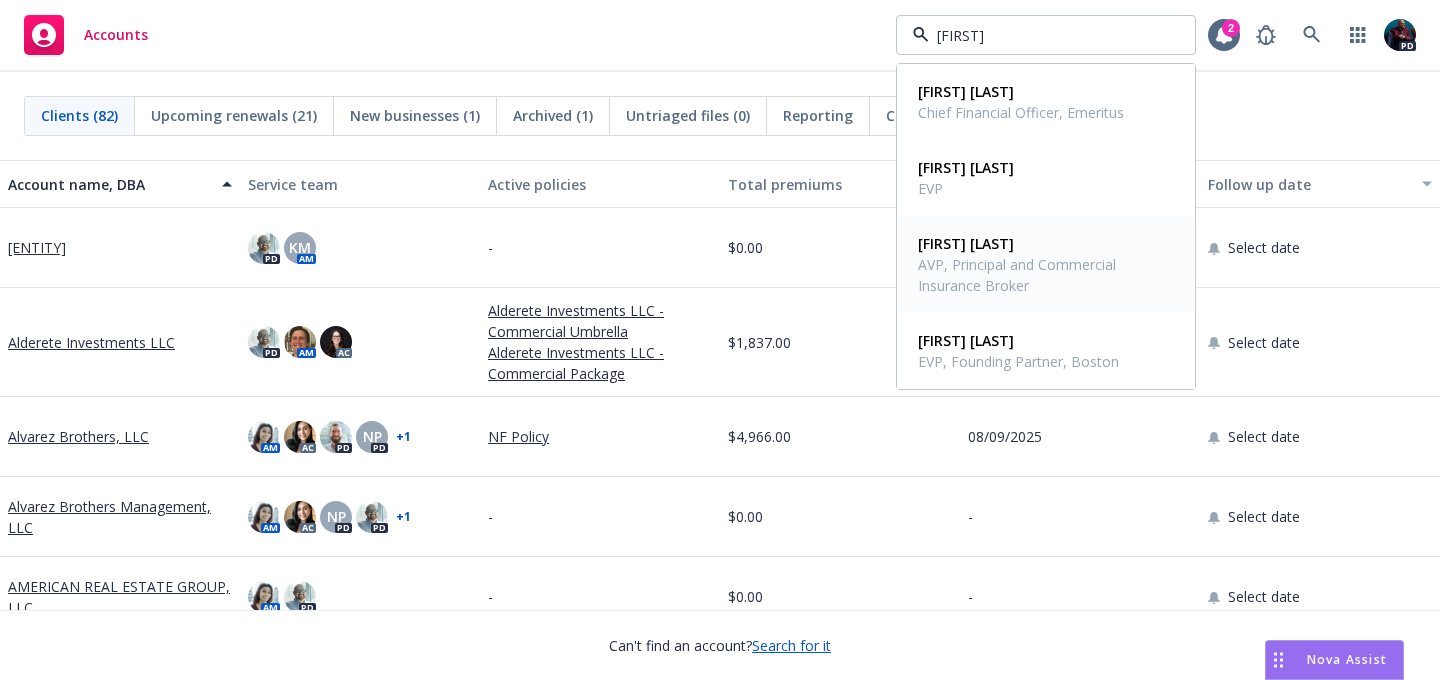 click on "AVP, Principal and Commercial Insurance Broker" at bounding box center (1044, 275) 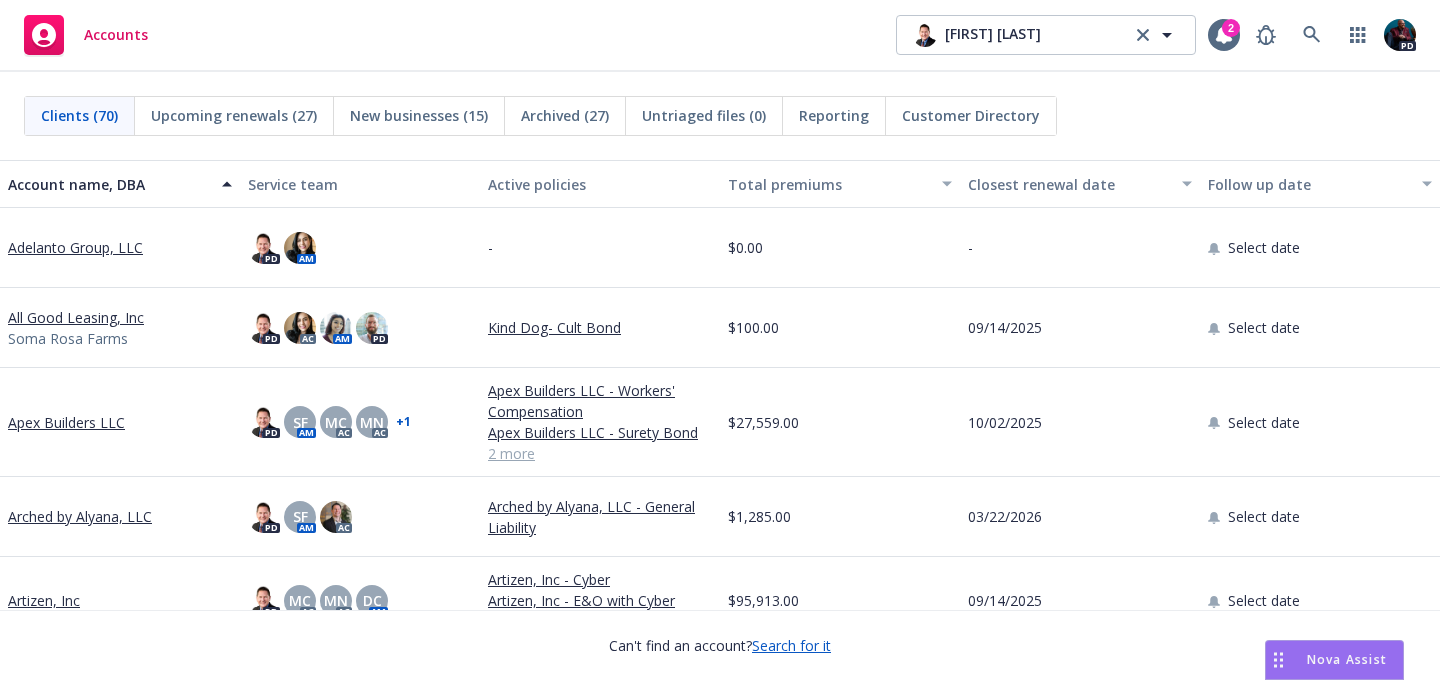 click on "Accounts" at bounding box center [116, 35] 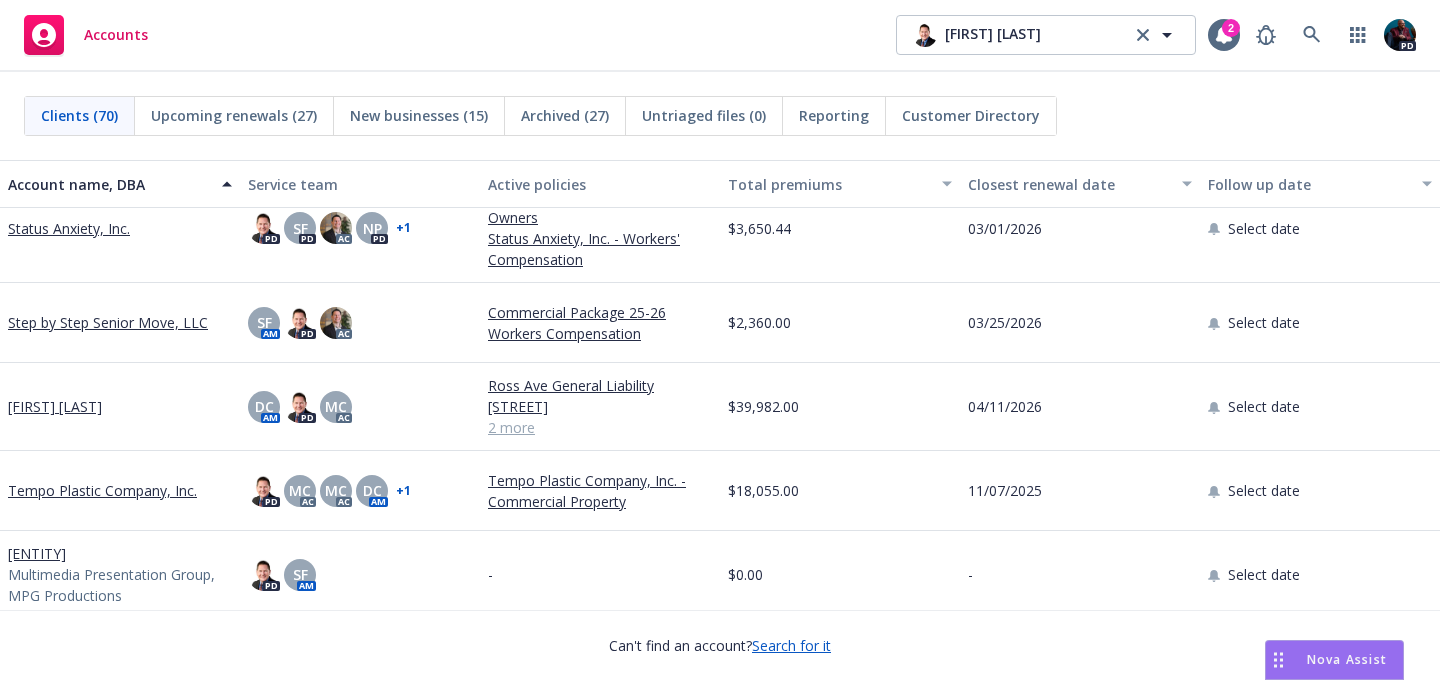 scroll, scrollTop: 5009, scrollLeft: 0, axis: vertical 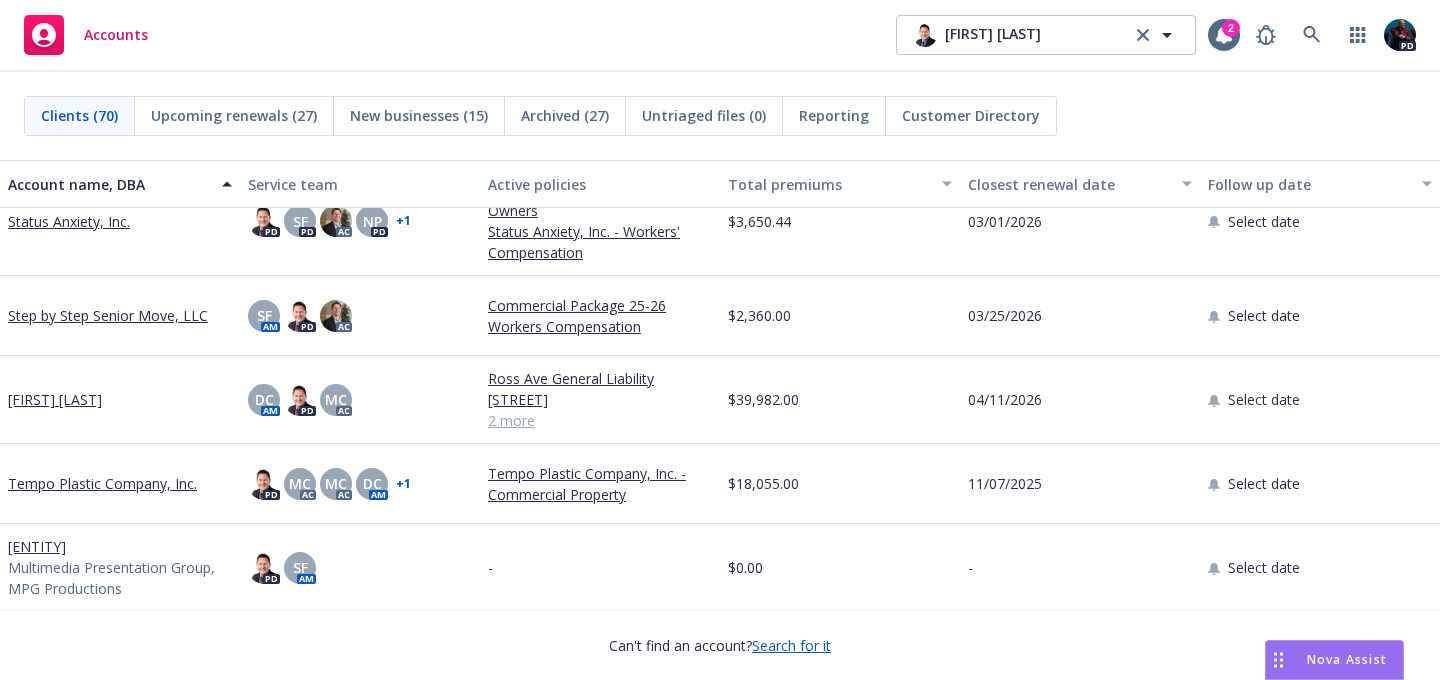 click on "[FIRST] [LAST]" at bounding box center [55, 399] 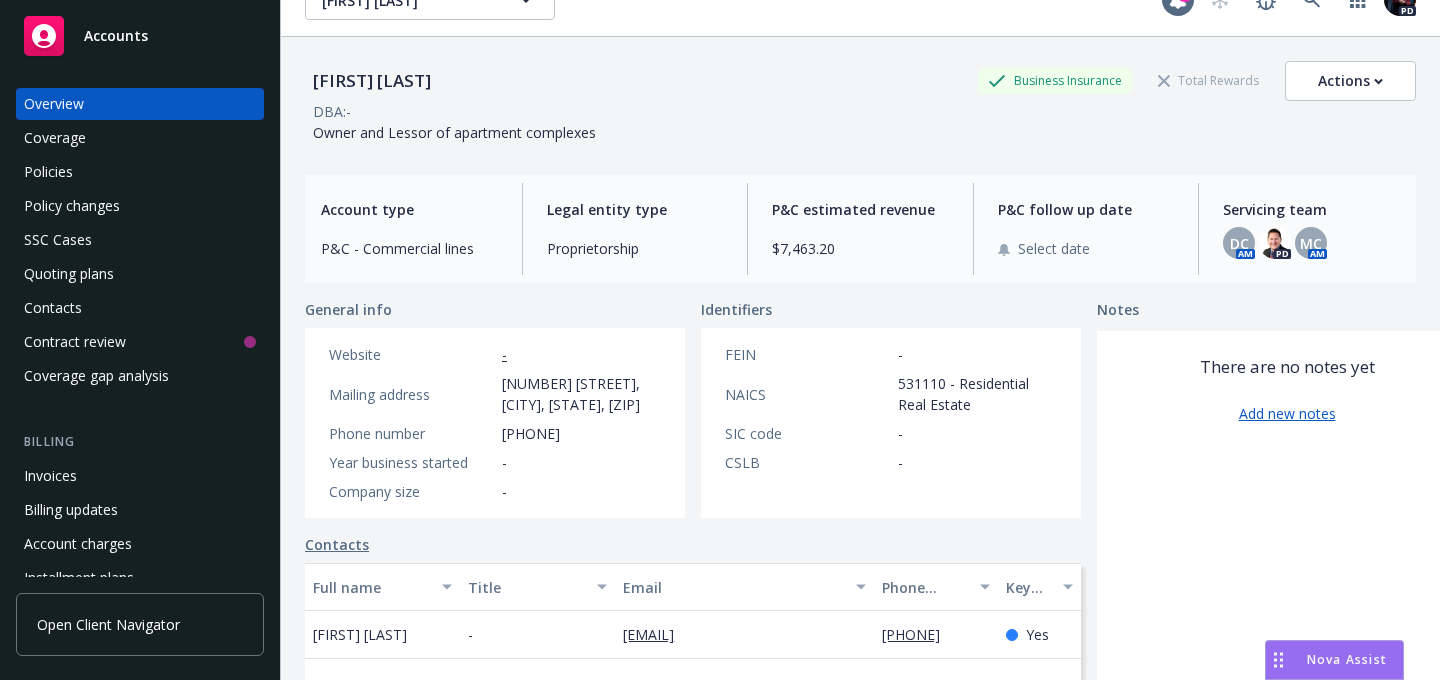 scroll, scrollTop: 47, scrollLeft: 0, axis: vertical 